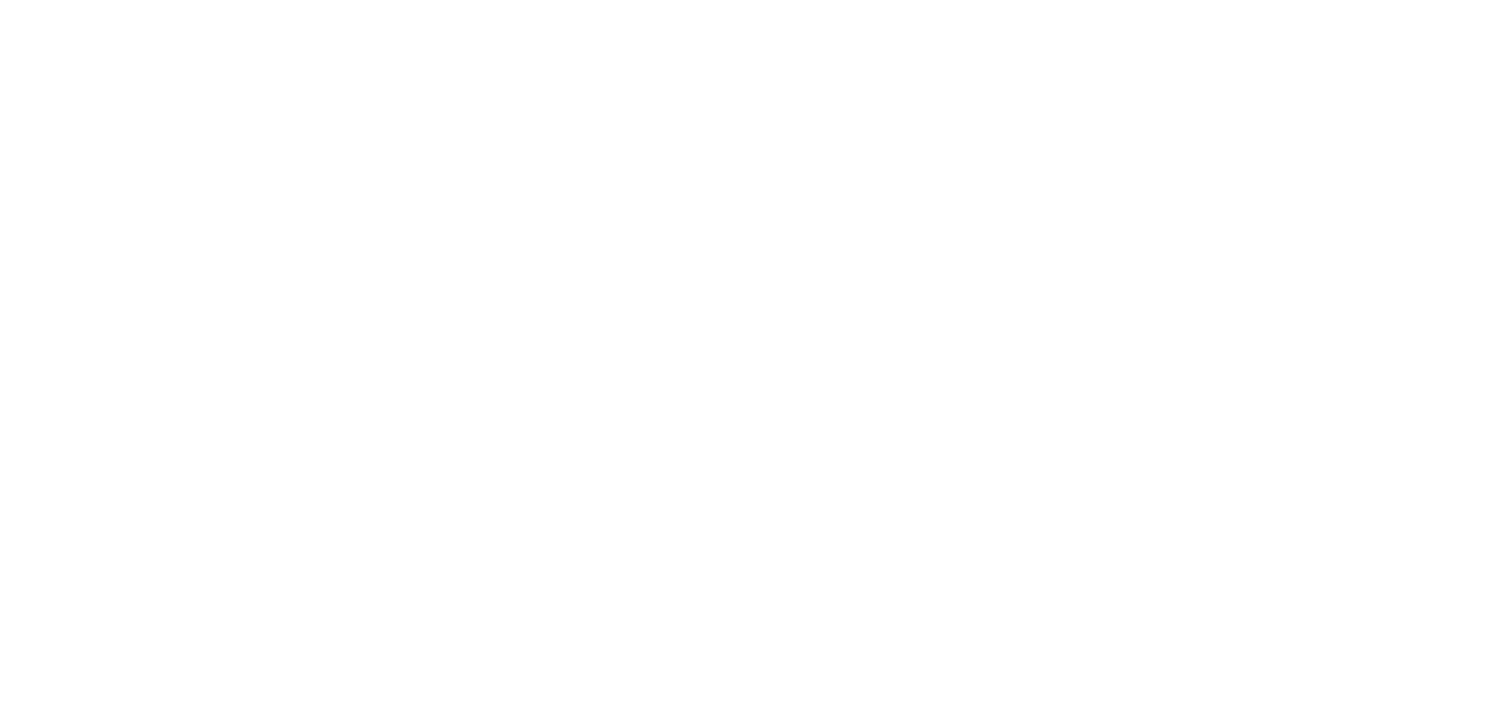 scroll, scrollTop: 0, scrollLeft: 0, axis: both 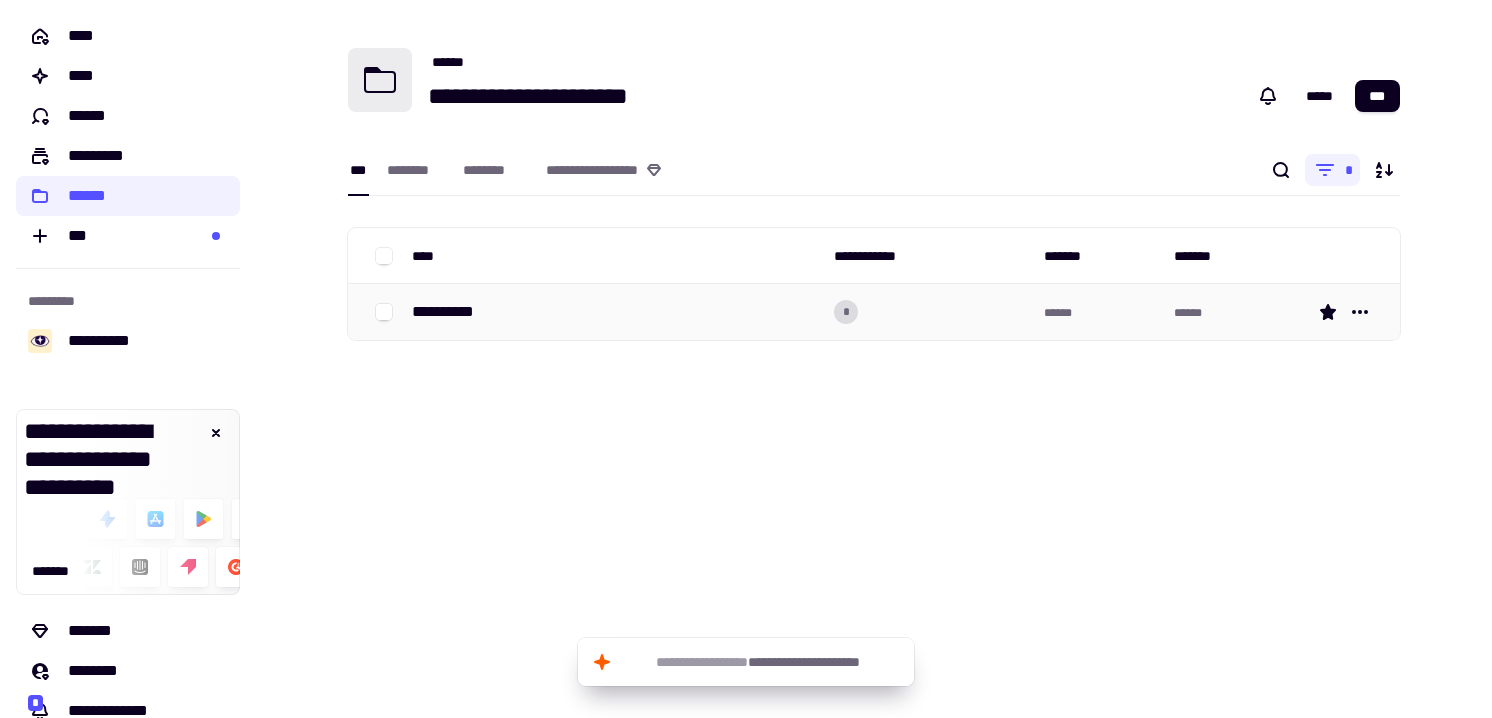 click on "**********" at bounding box center [615, 312] 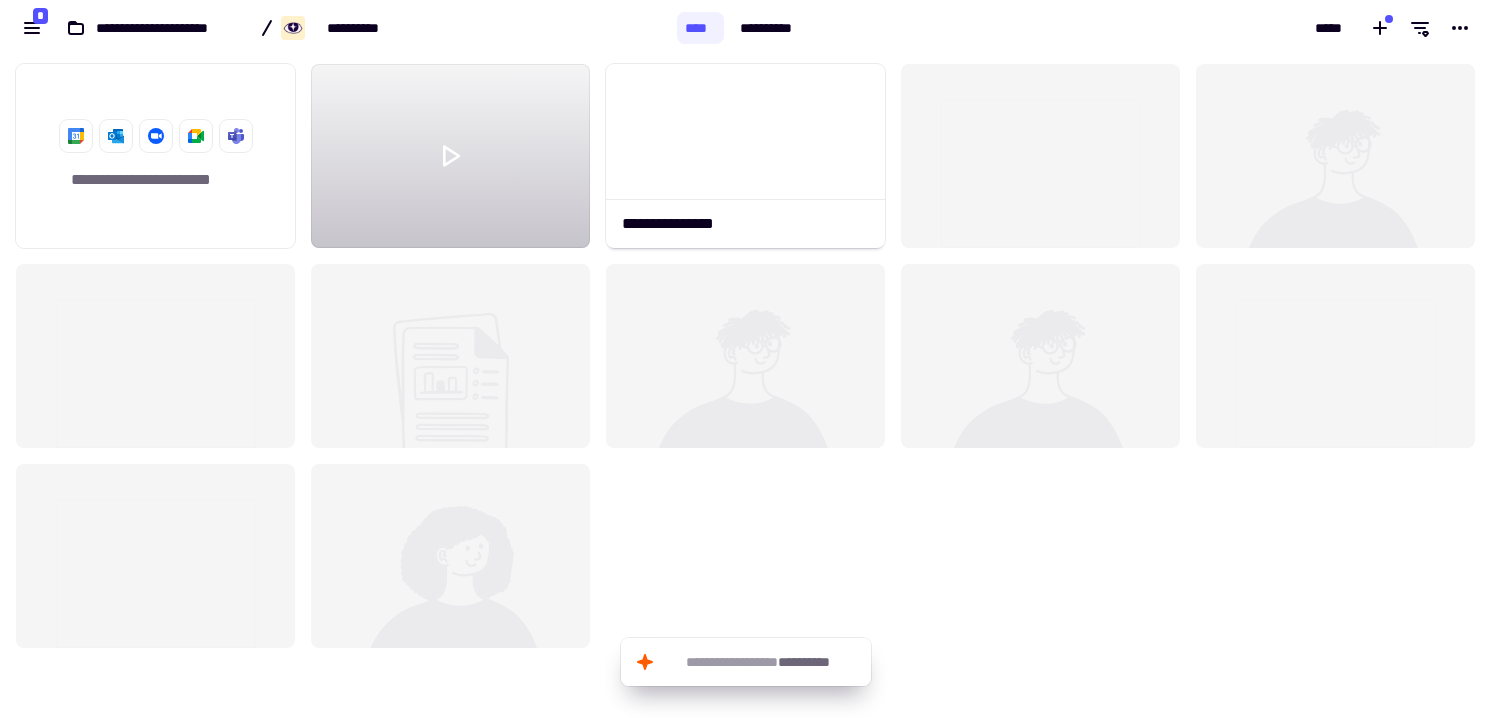 scroll, scrollTop: 1, scrollLeft: 1, axis: both 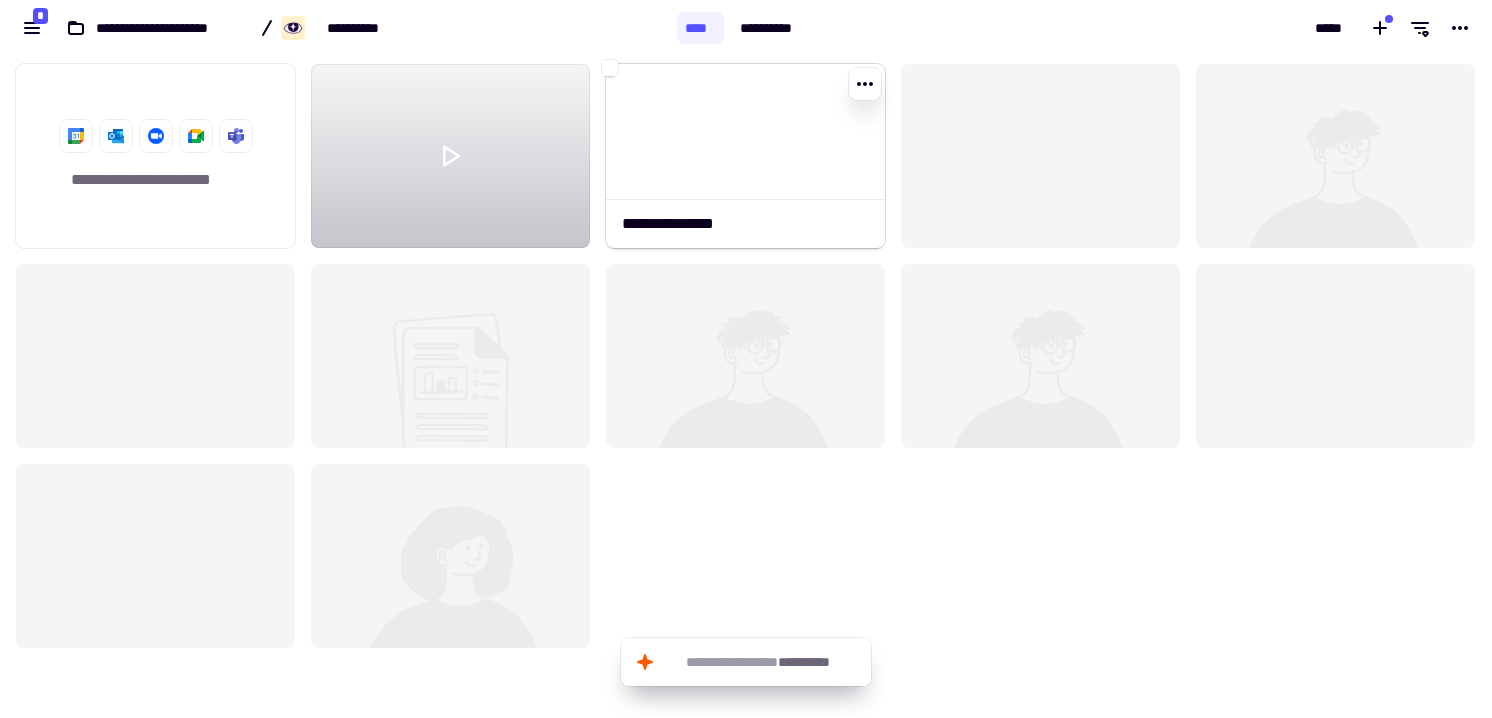 click on "**********" 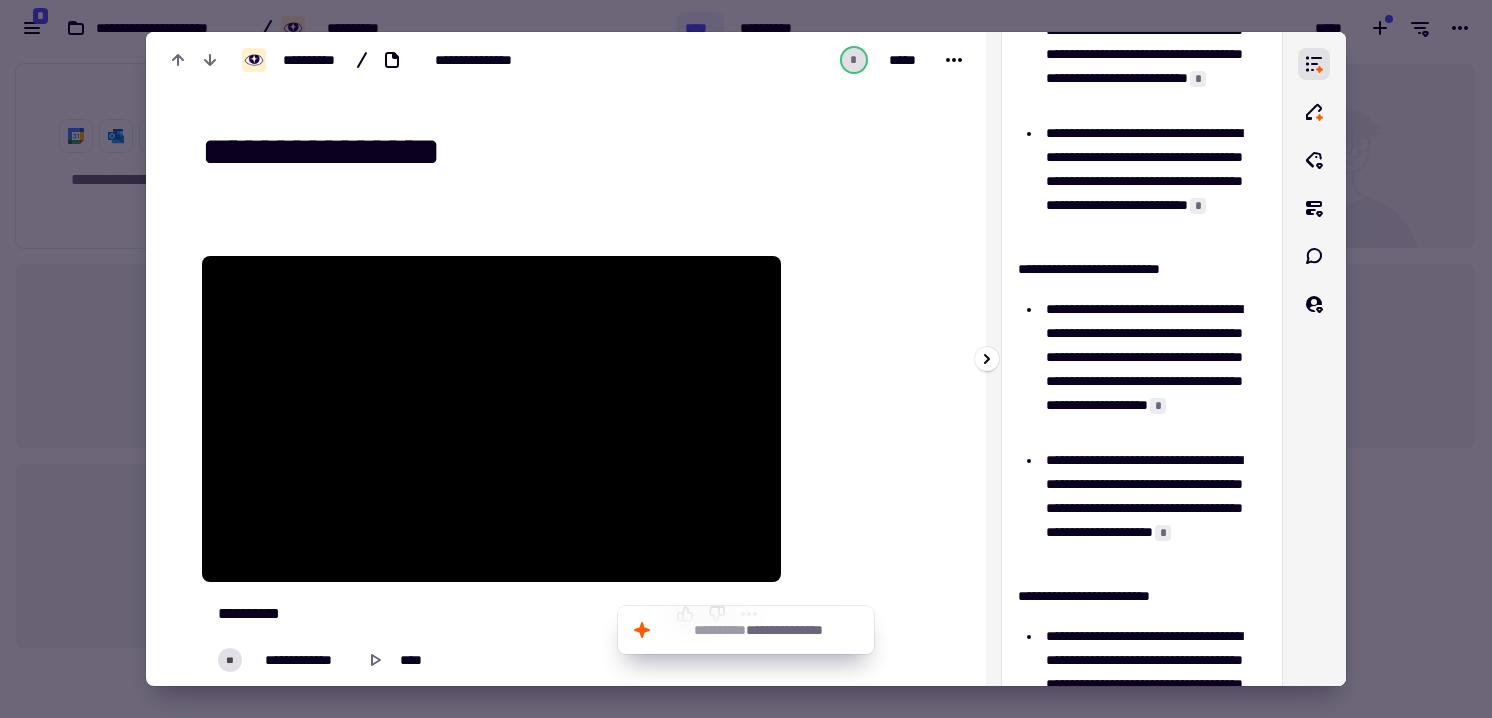 scroll, scrollTop: 161, scrollLeft: 0, axis: vertical 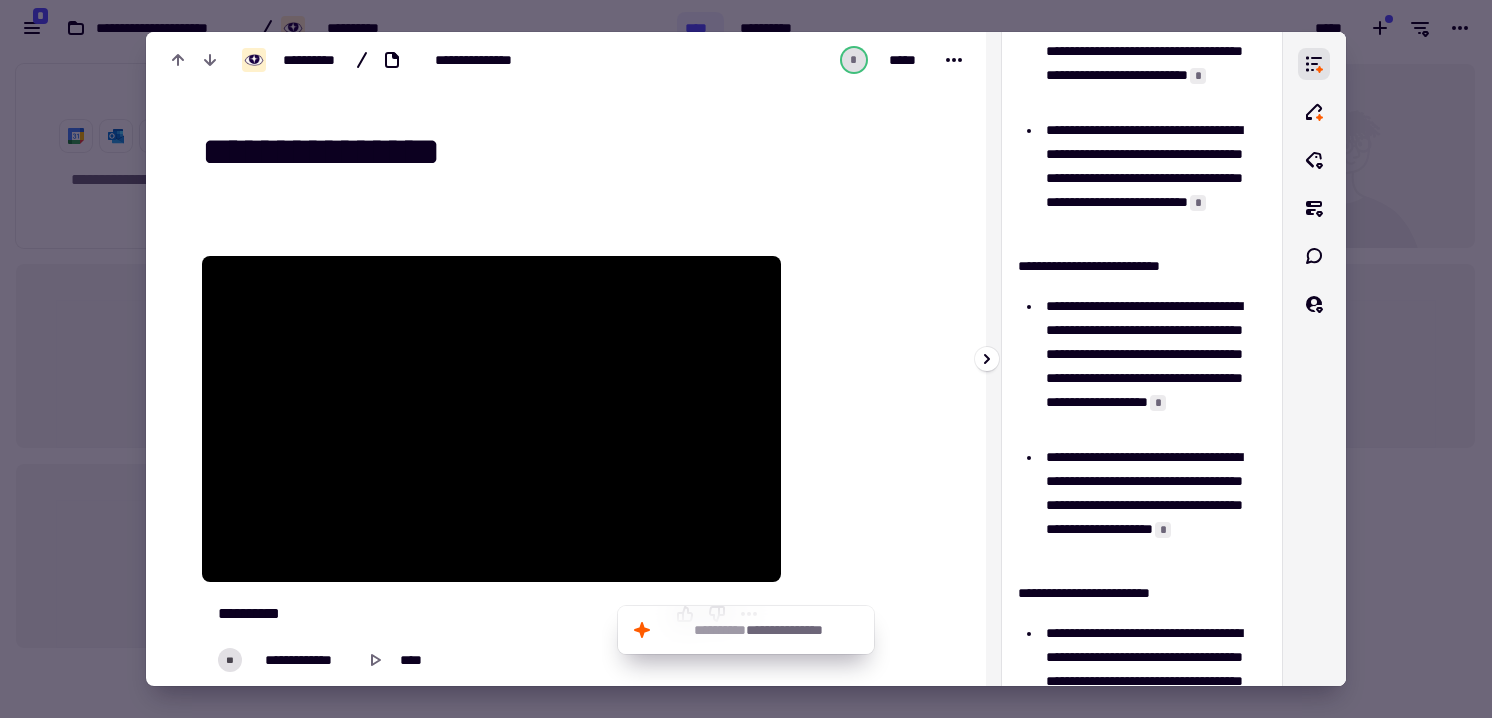 click on "*" at bounding box center [1198, 76] 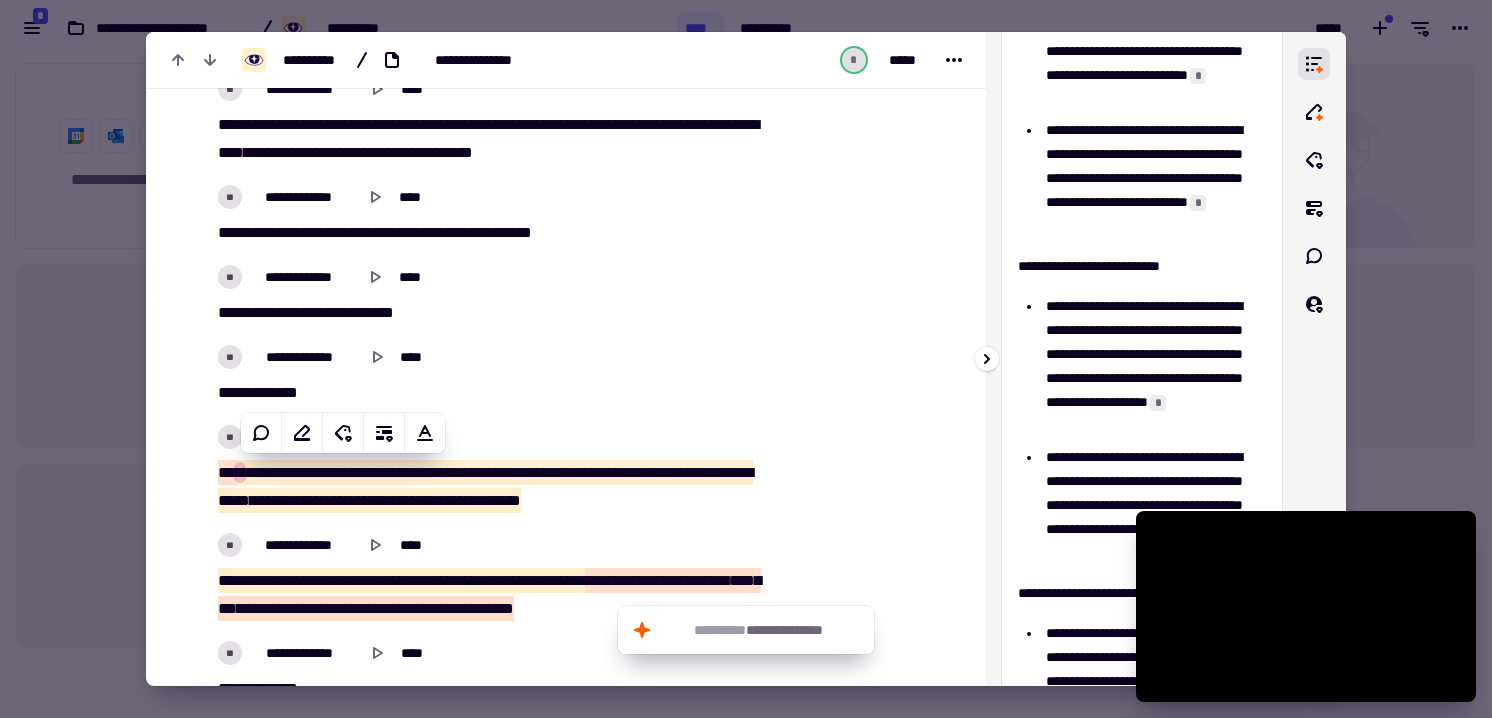 scroll, scrollTop: 1948, scrollLeft: 0, axis: vertical 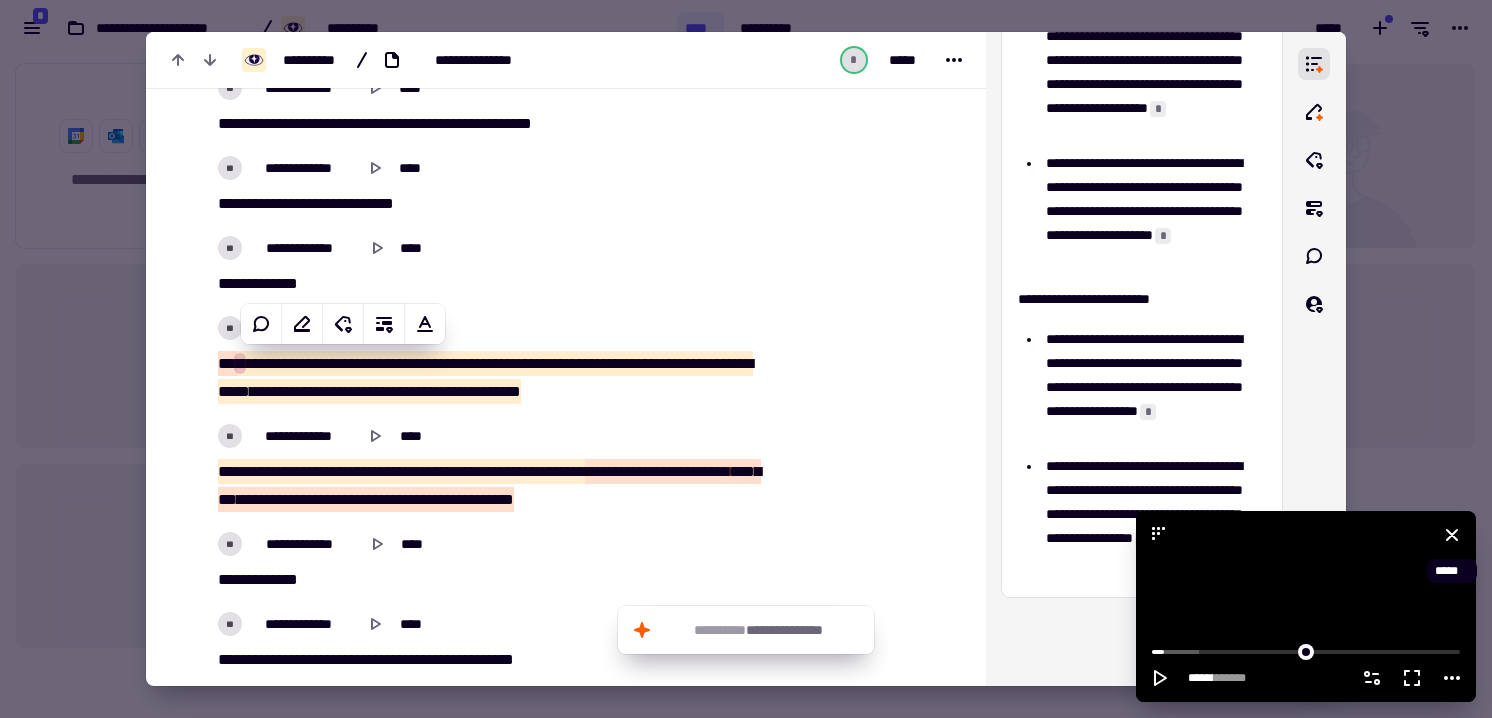click 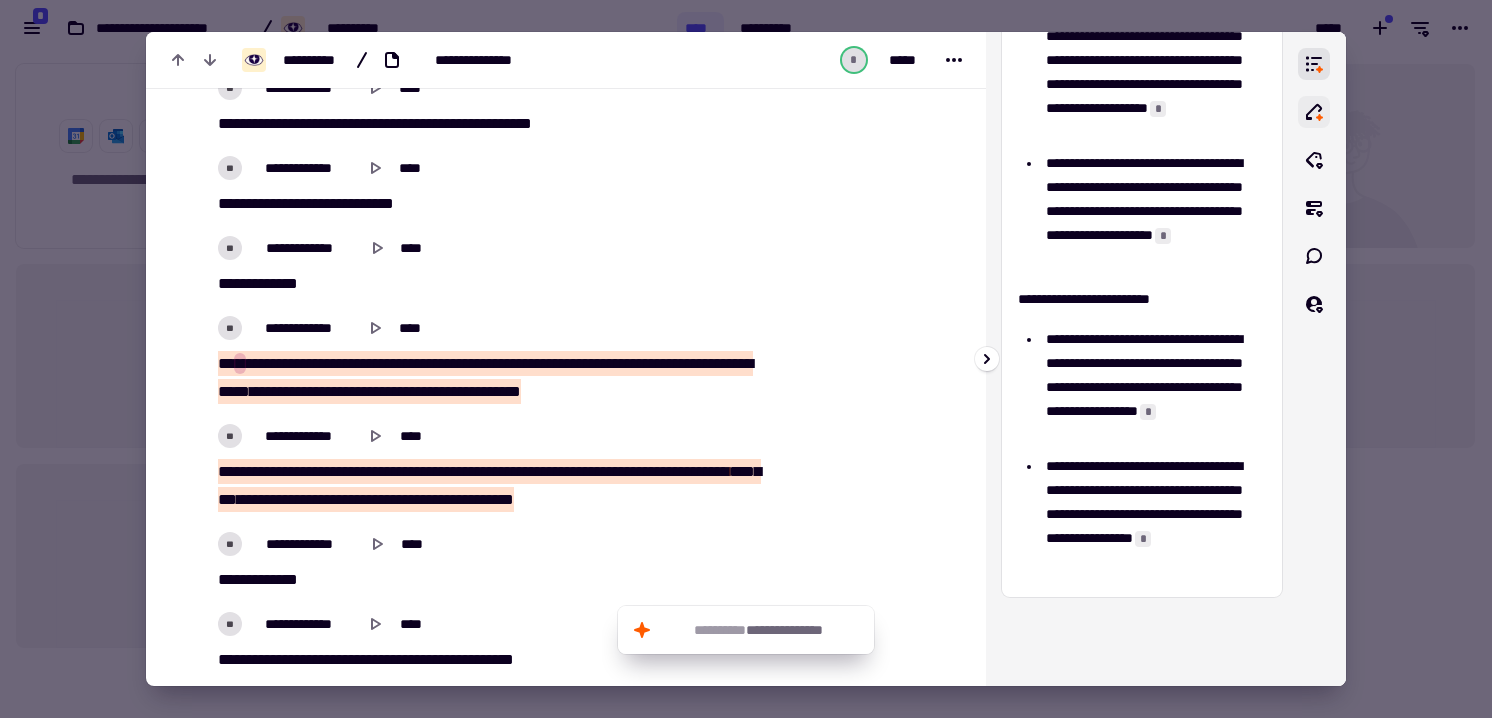 click 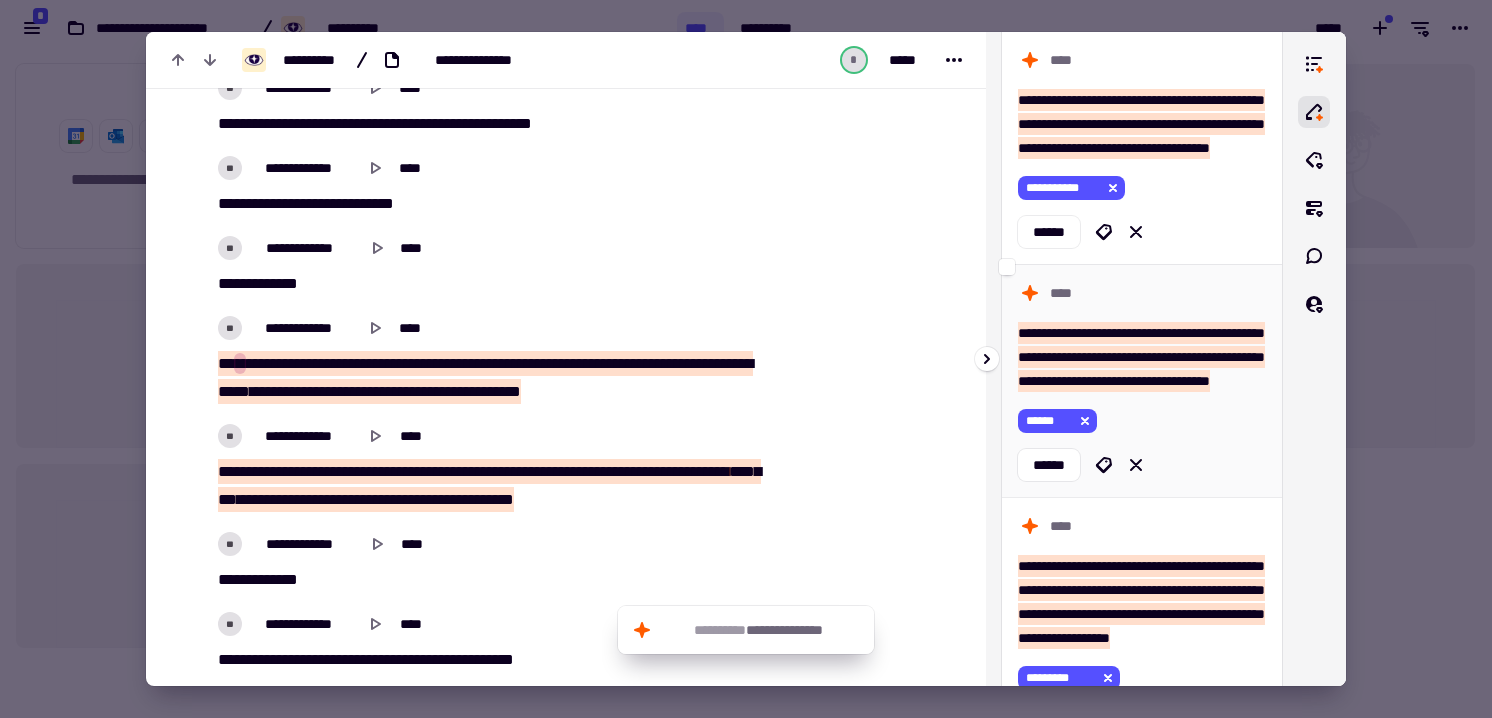 scroll, scrollTop: 215, scrollLeft: 0, axis: vertical 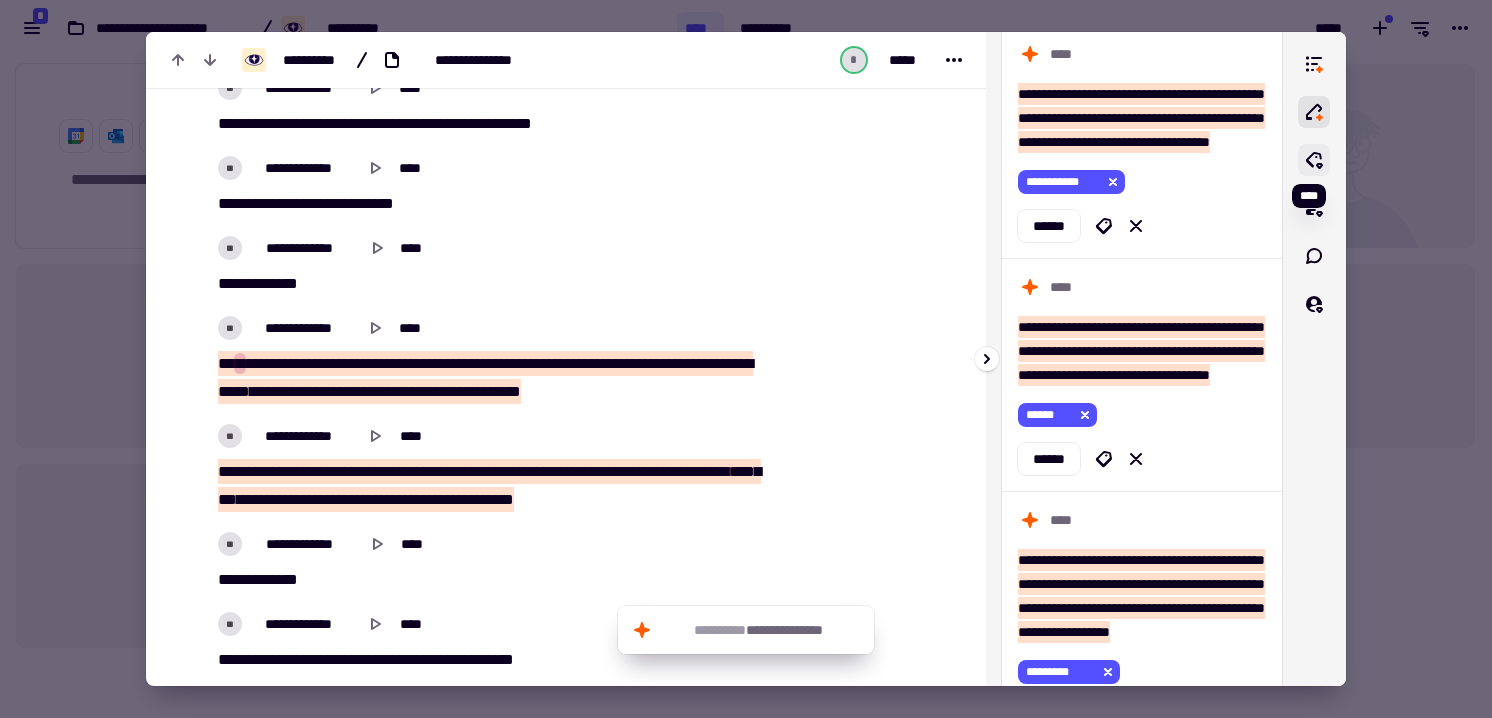 click 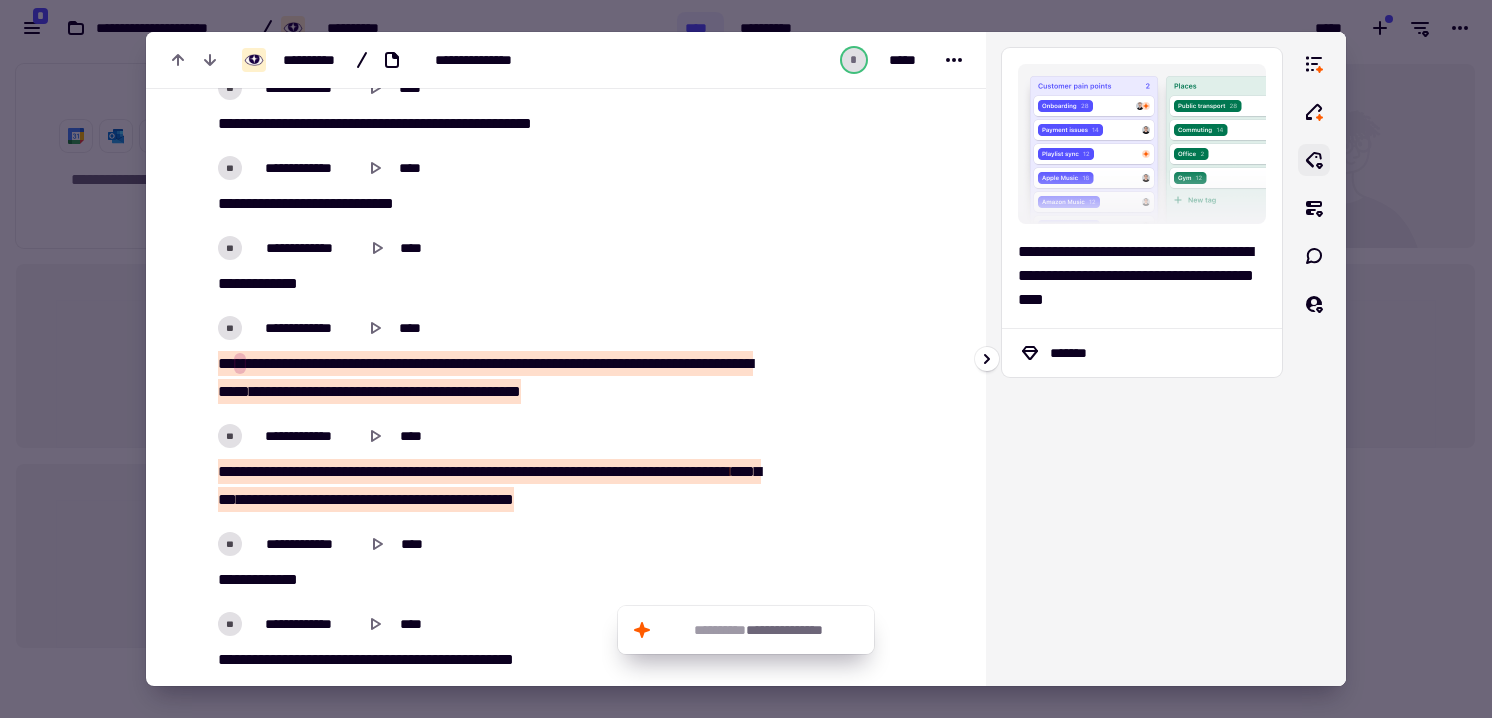 scroll, scrollTop: 0, scrollLeft: 0, axis: both 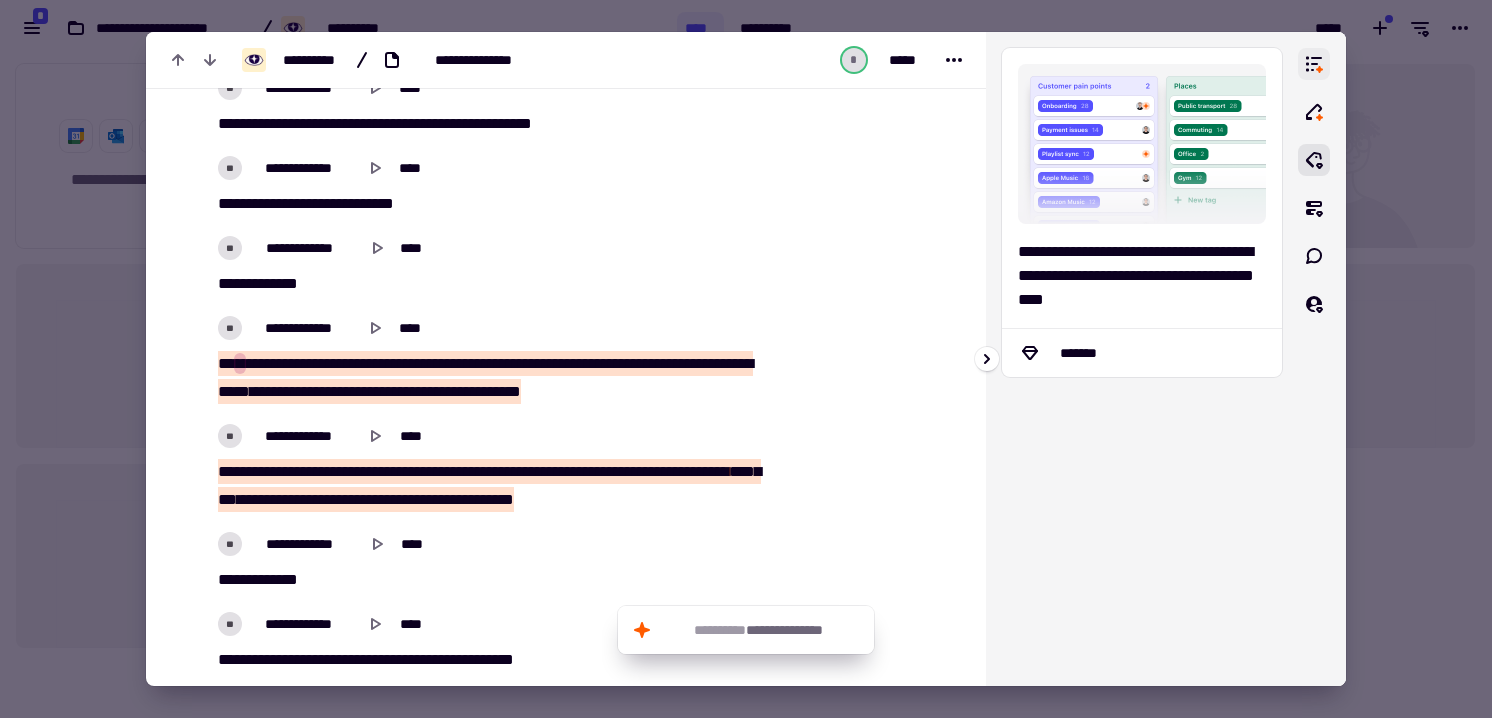 click 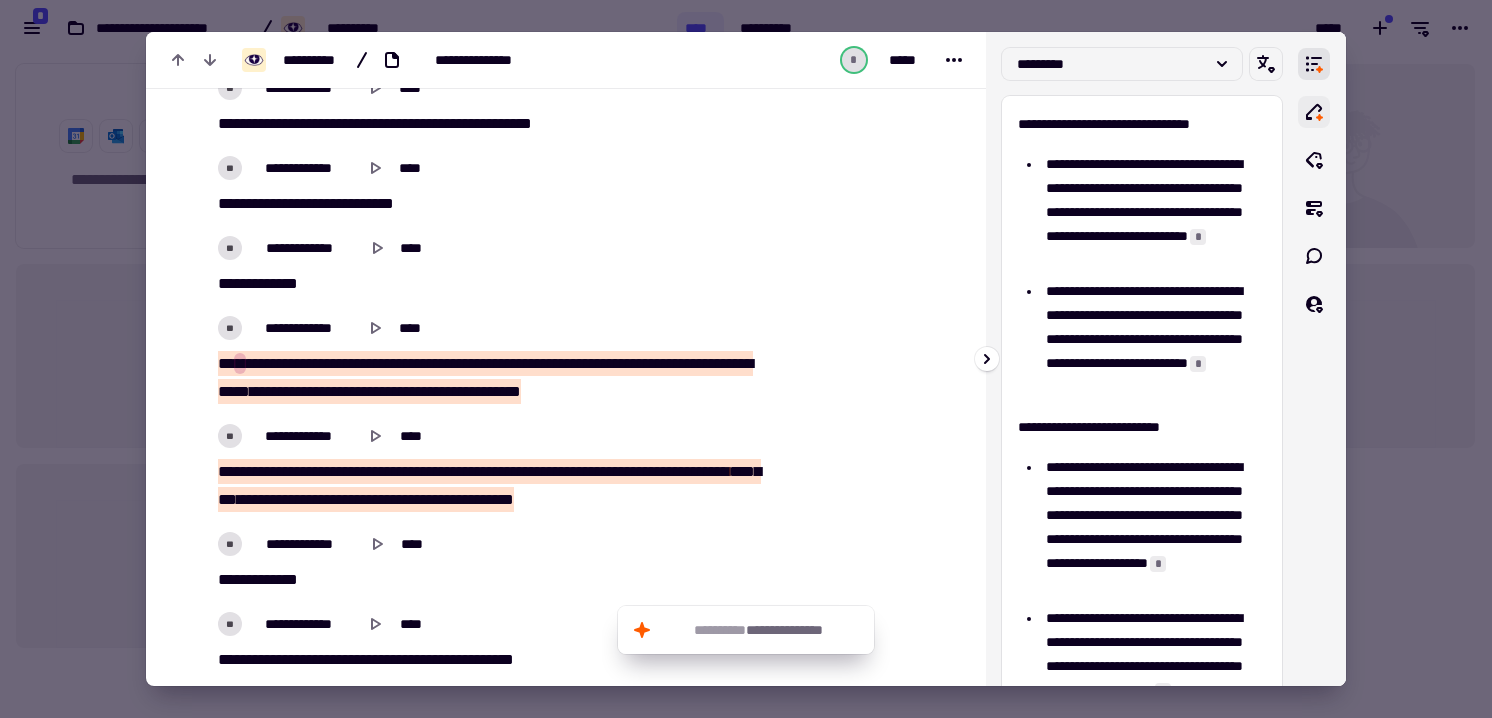 click 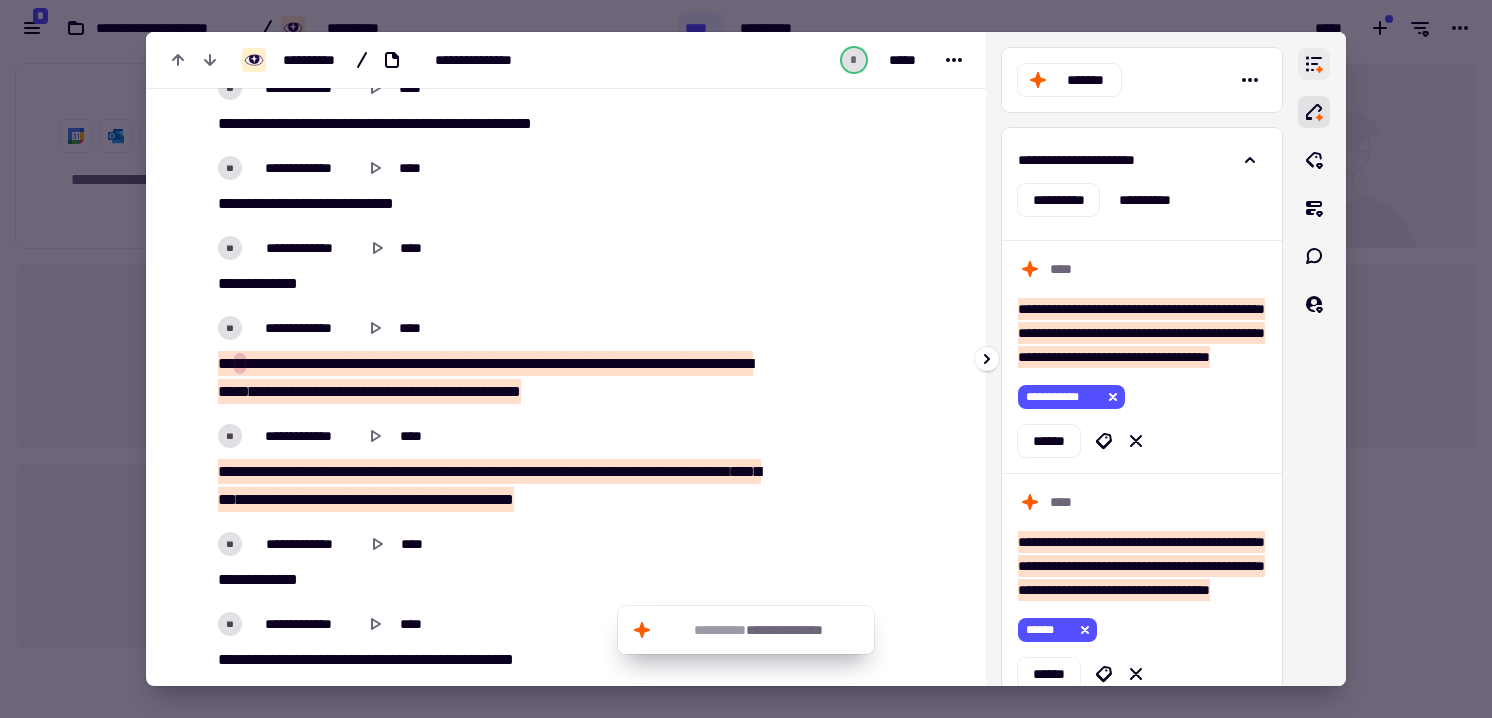 click 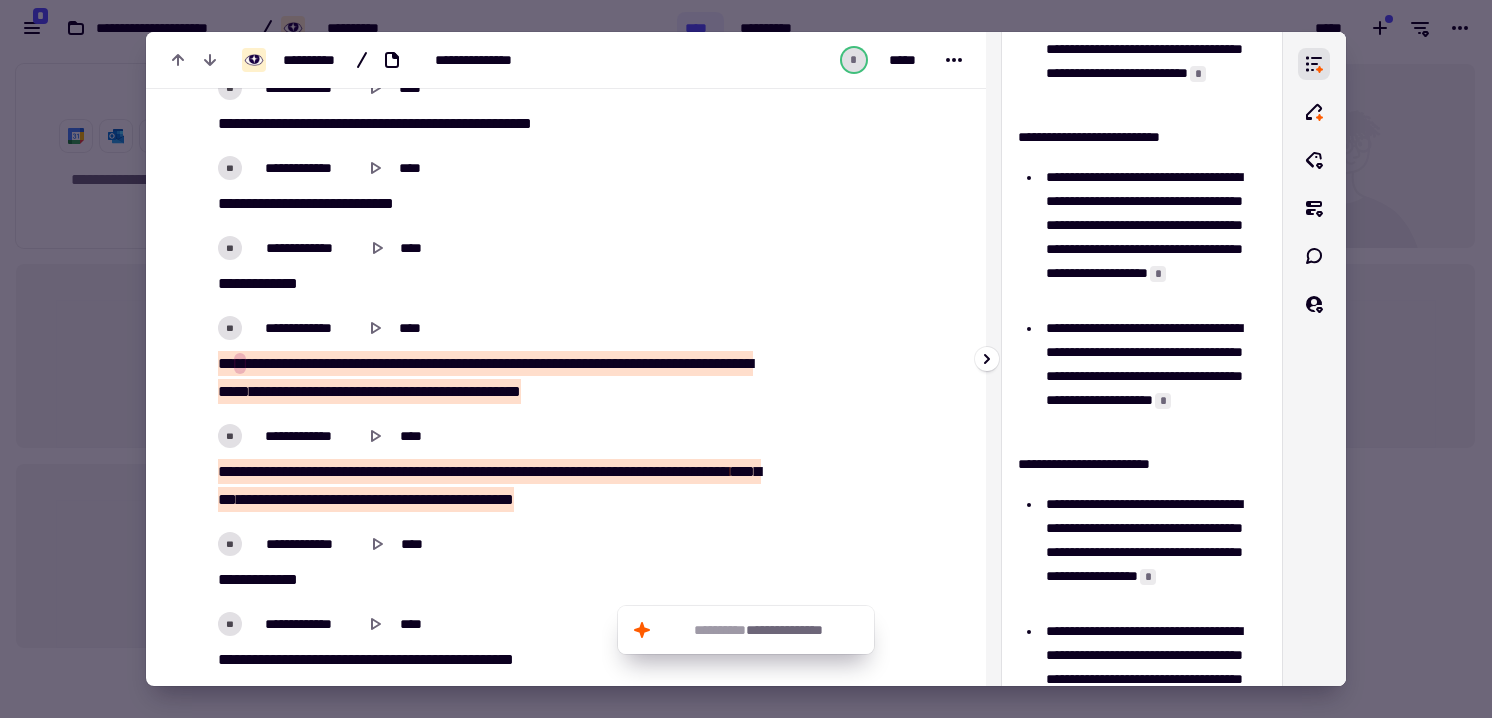 scroll, scrollTop: 0, scrollLeft: 0, axis: both 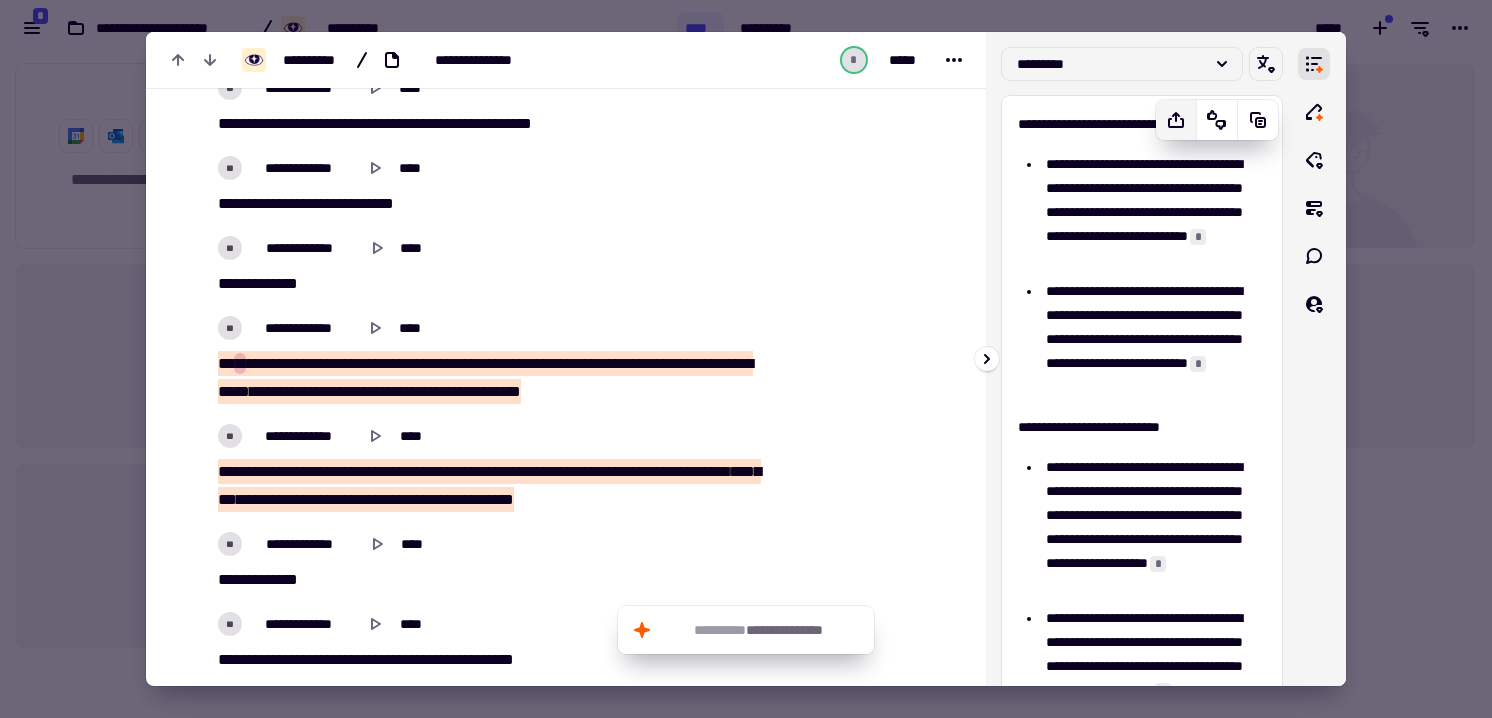 click 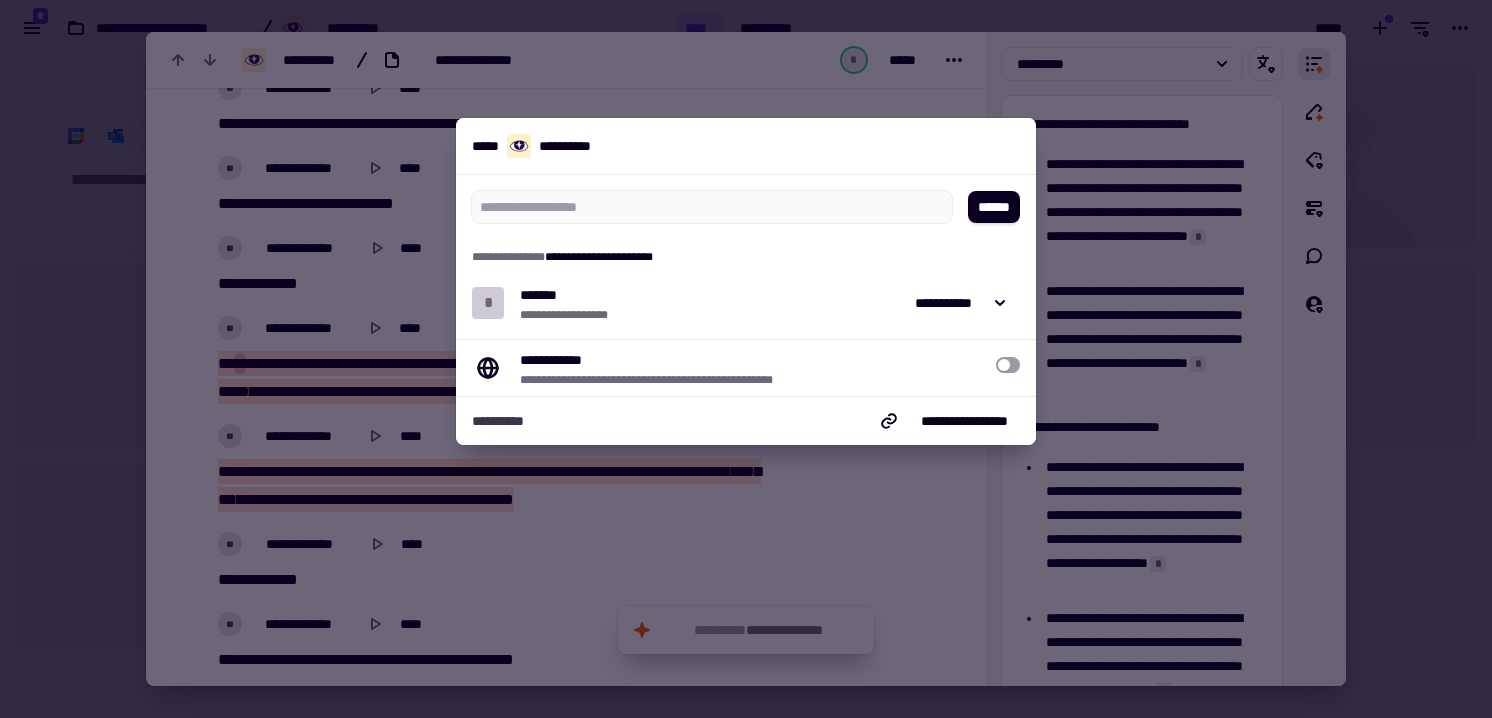 click at bounding box center [746, 359] 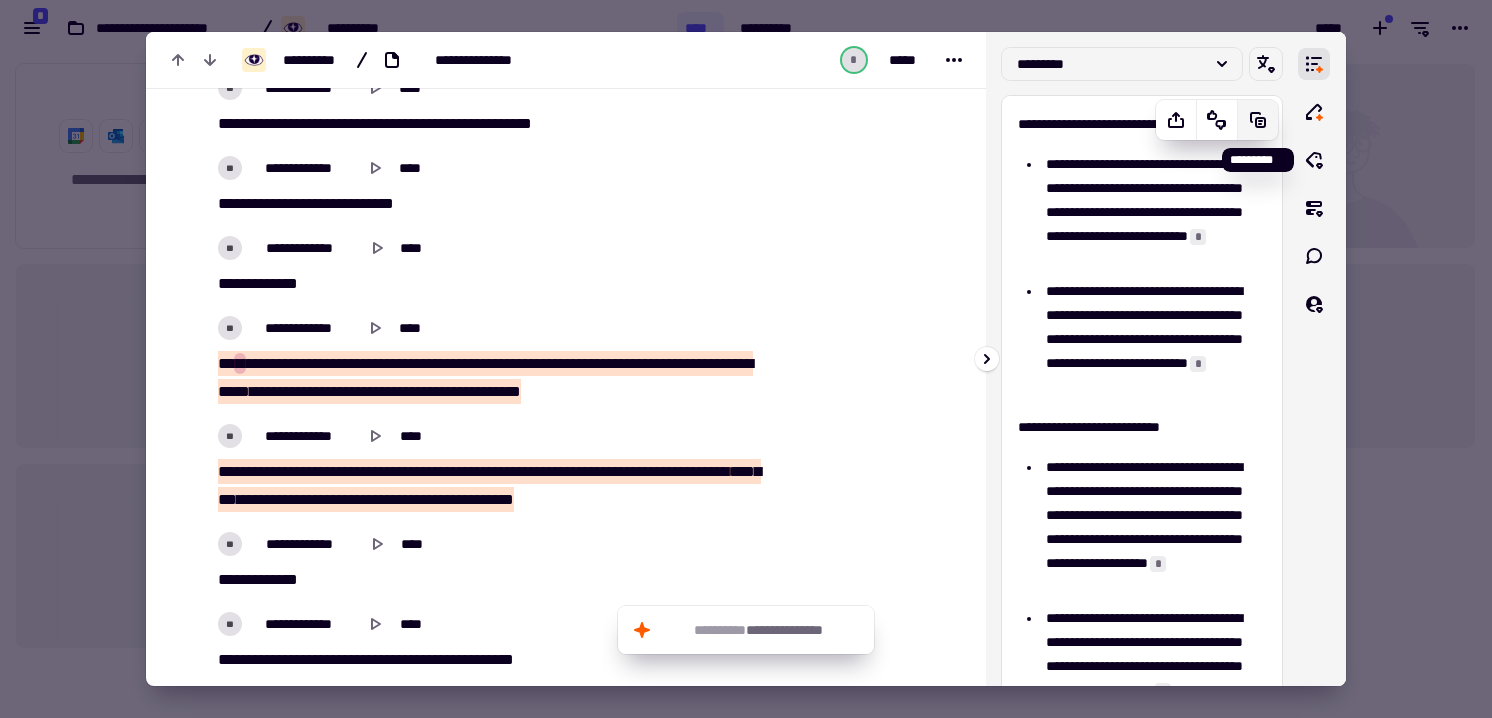 click 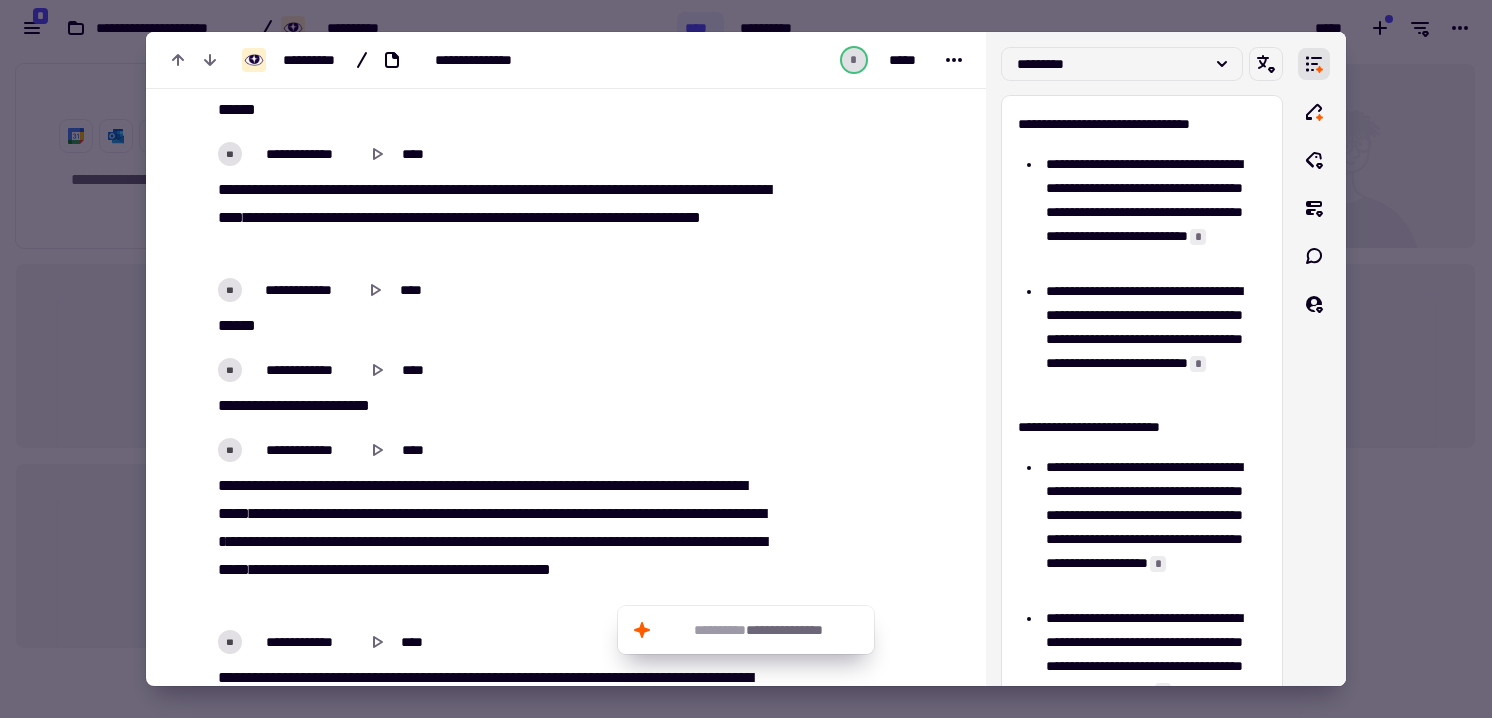 scroll, scrollTop: 0, scrollLeft: 0, axis: both 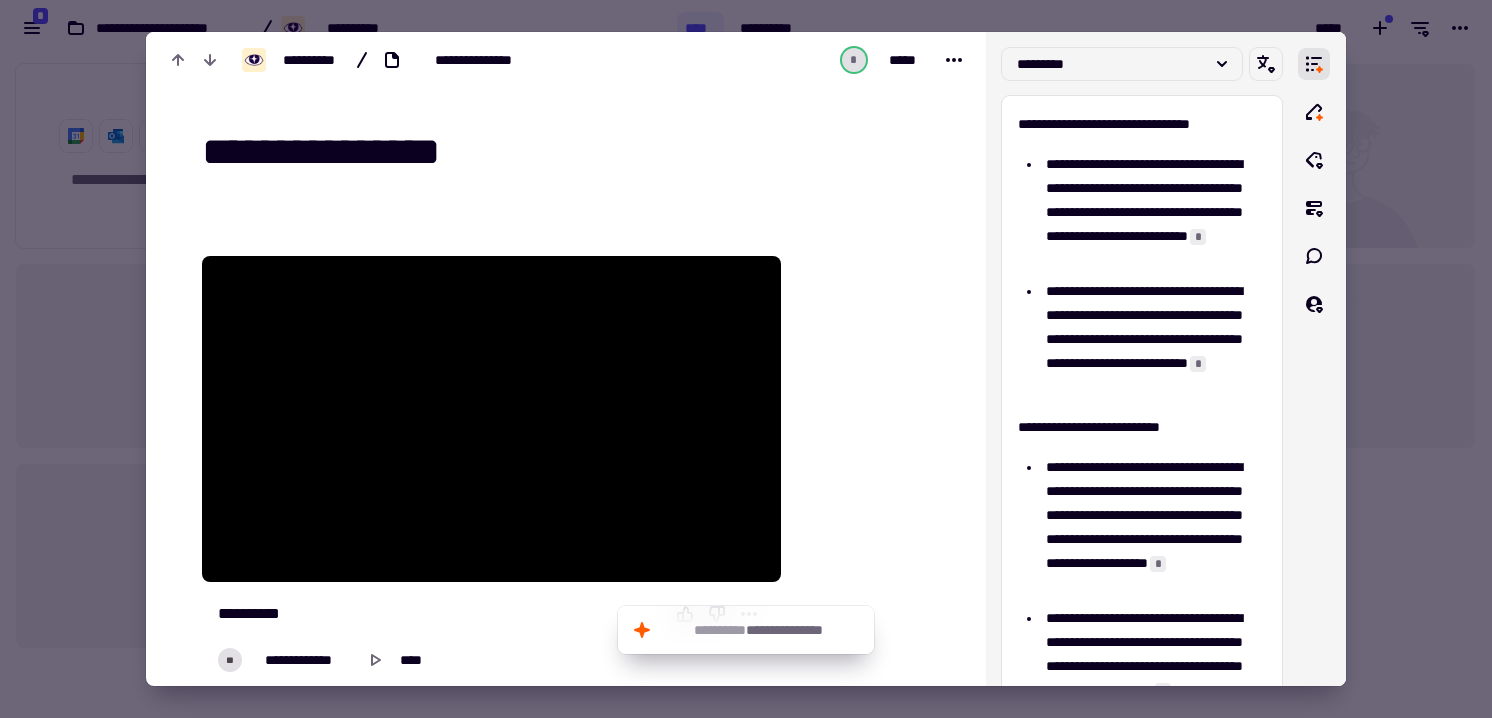 click on "**********" at bounding box center (578, 152) 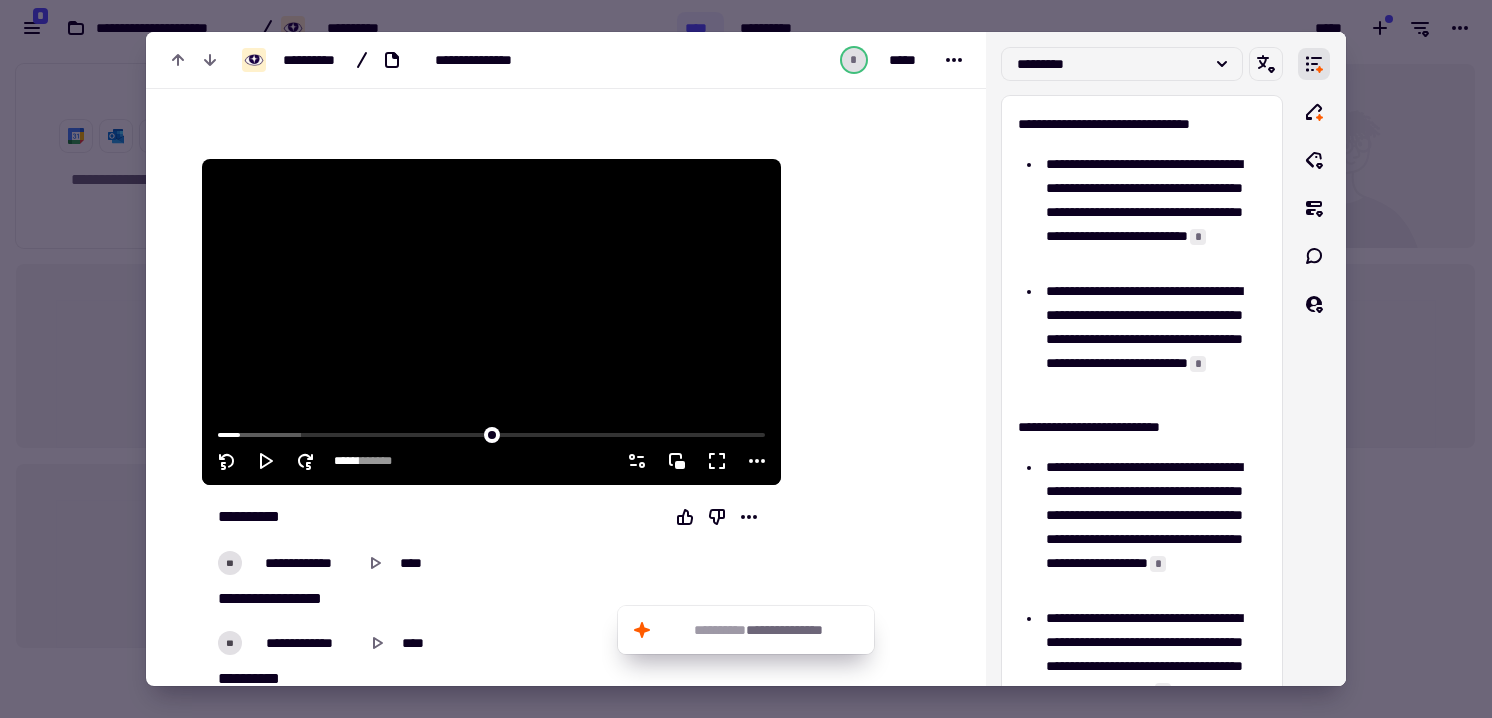 scroll, scrollTop: 101, scrollLeft: 0, axis: vertical 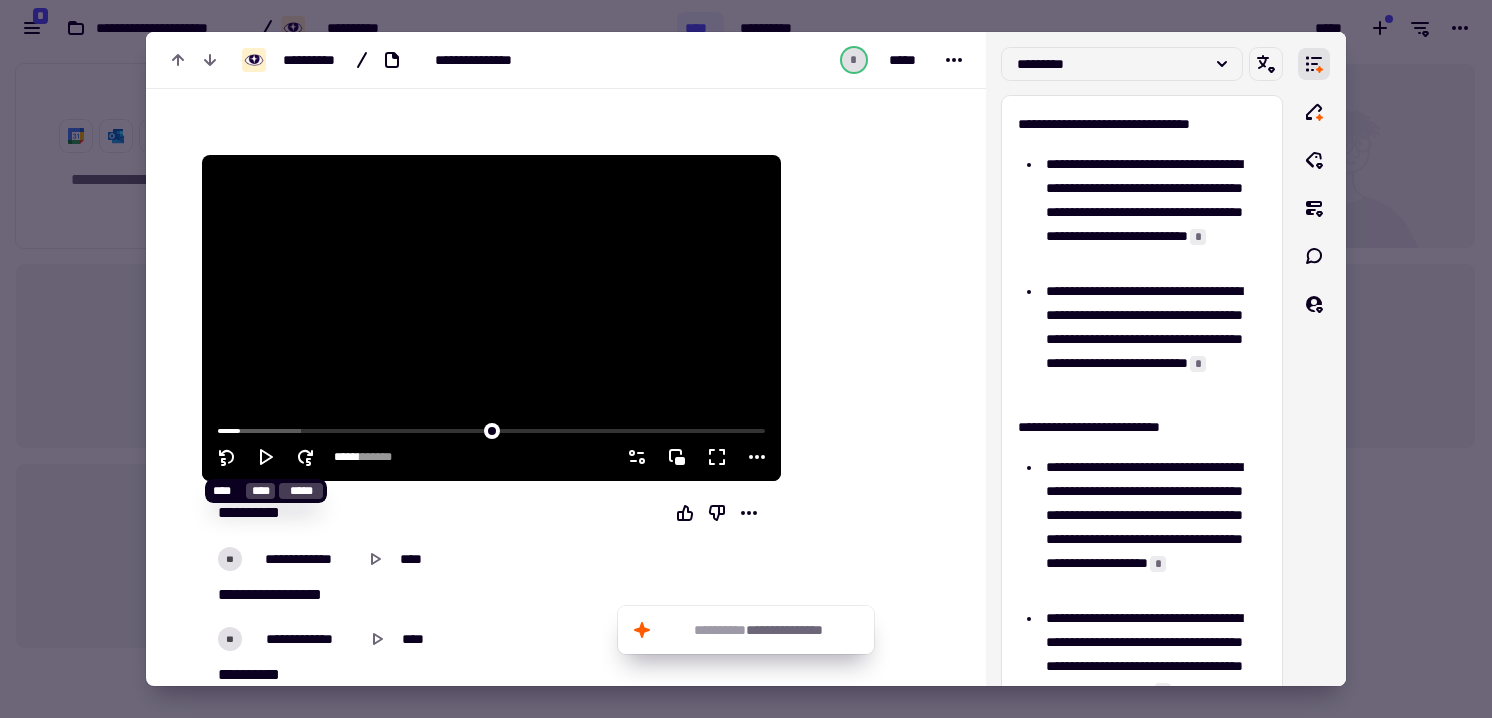 click 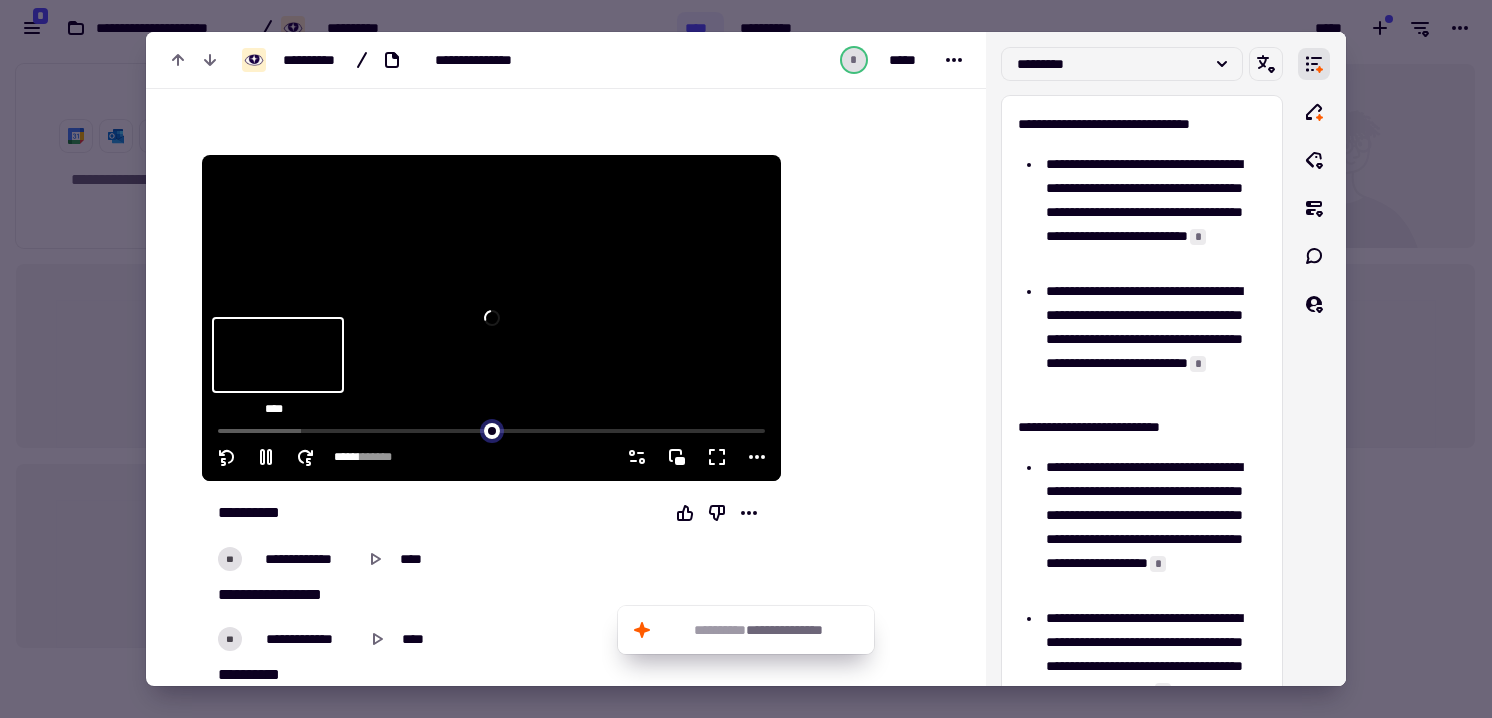 drag, startPoint x: 245, startPoint y: 430, endPoint x: 159, endPoint y: 419, distance: 86.70064 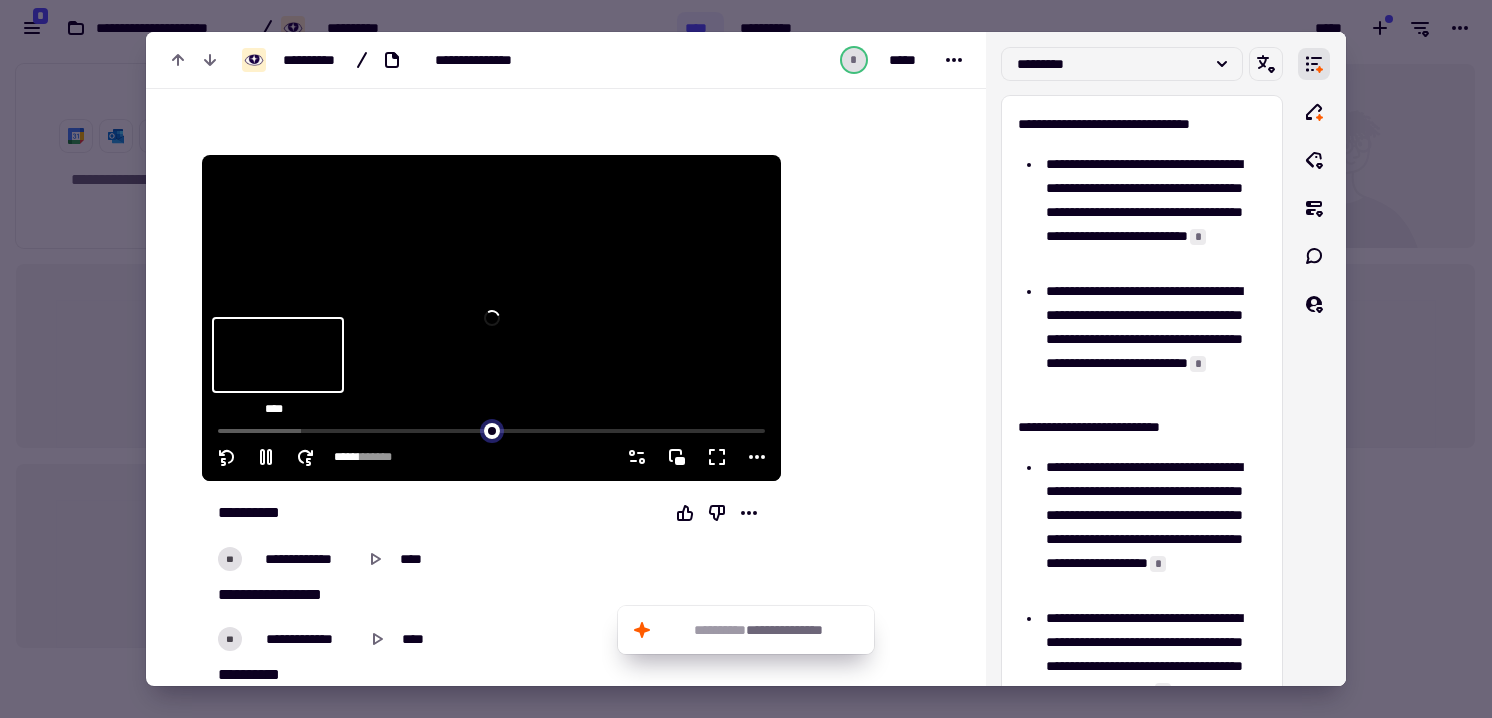 click at bounding box center (491, 429) 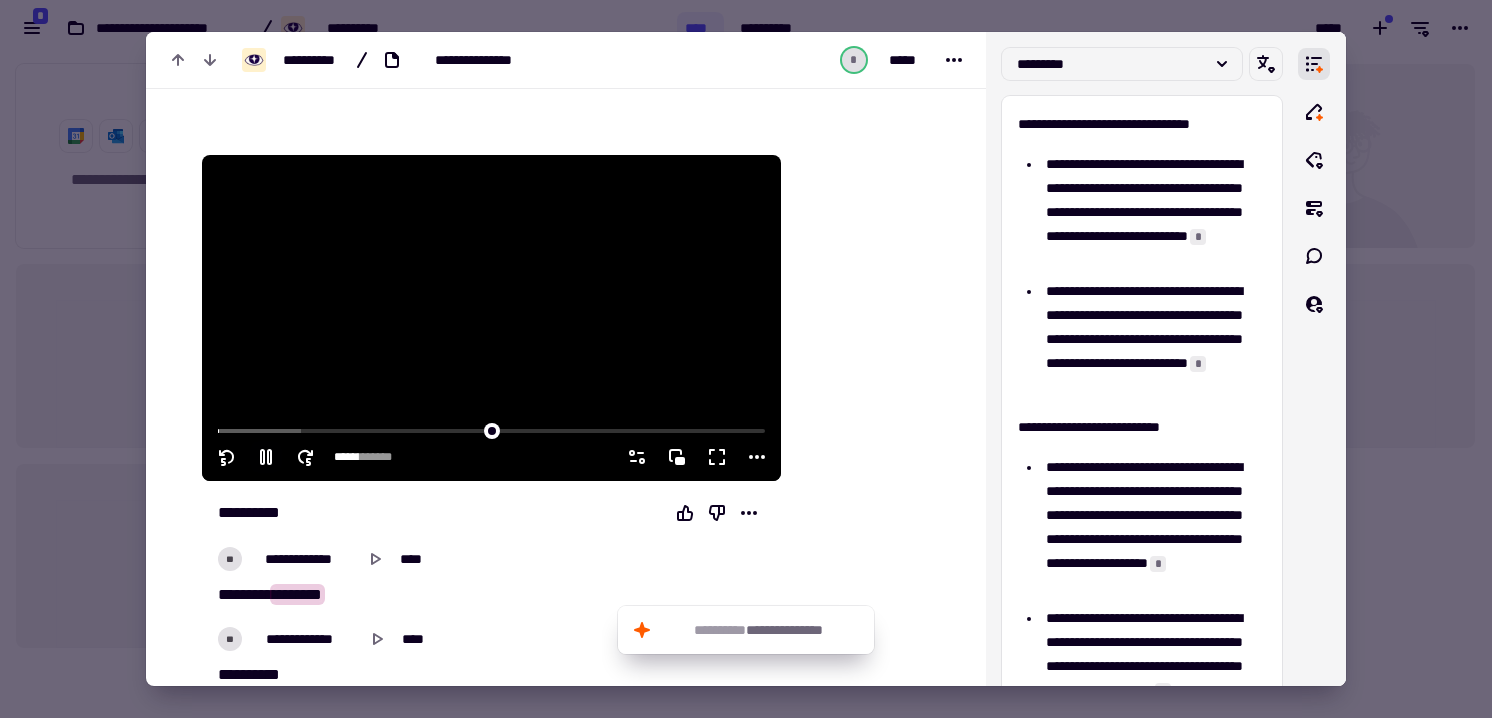 click 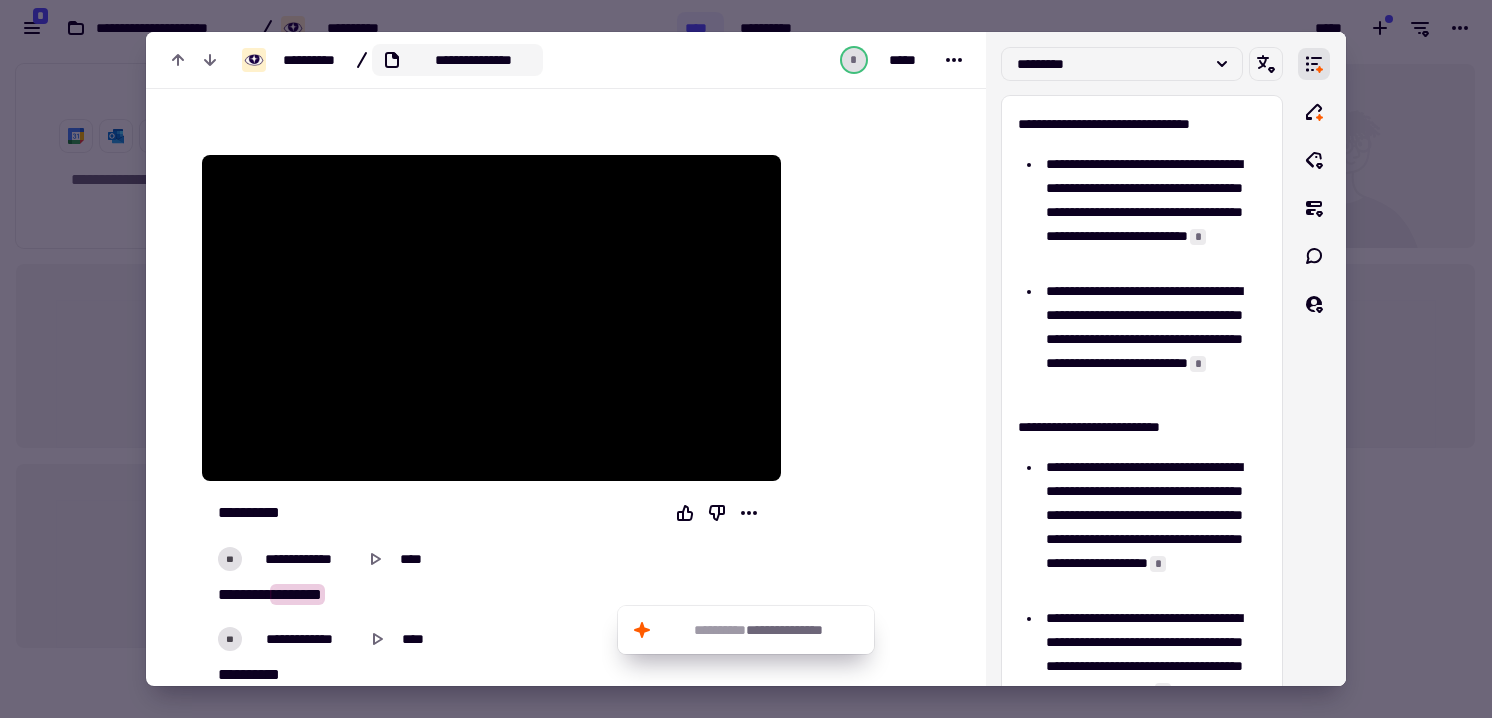 click on "**********" 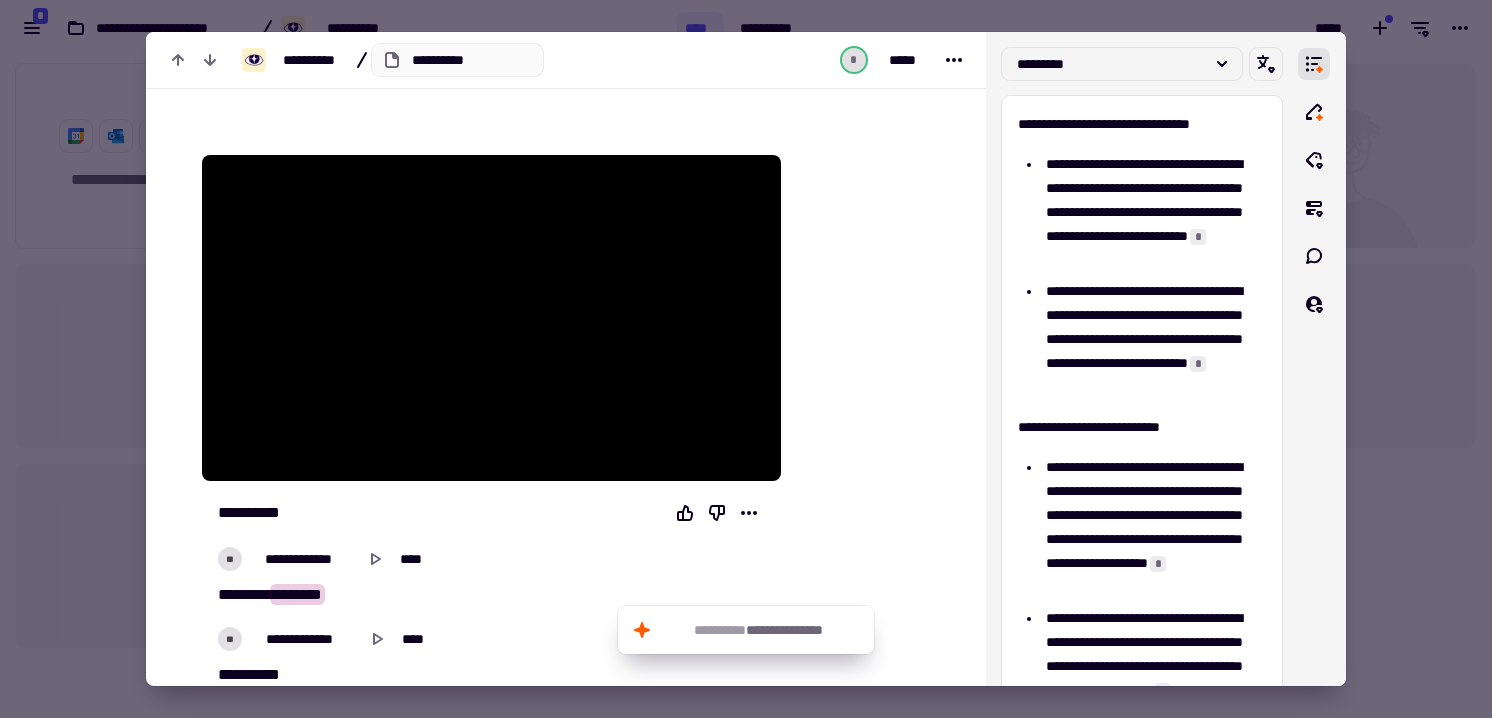 type on "**********" 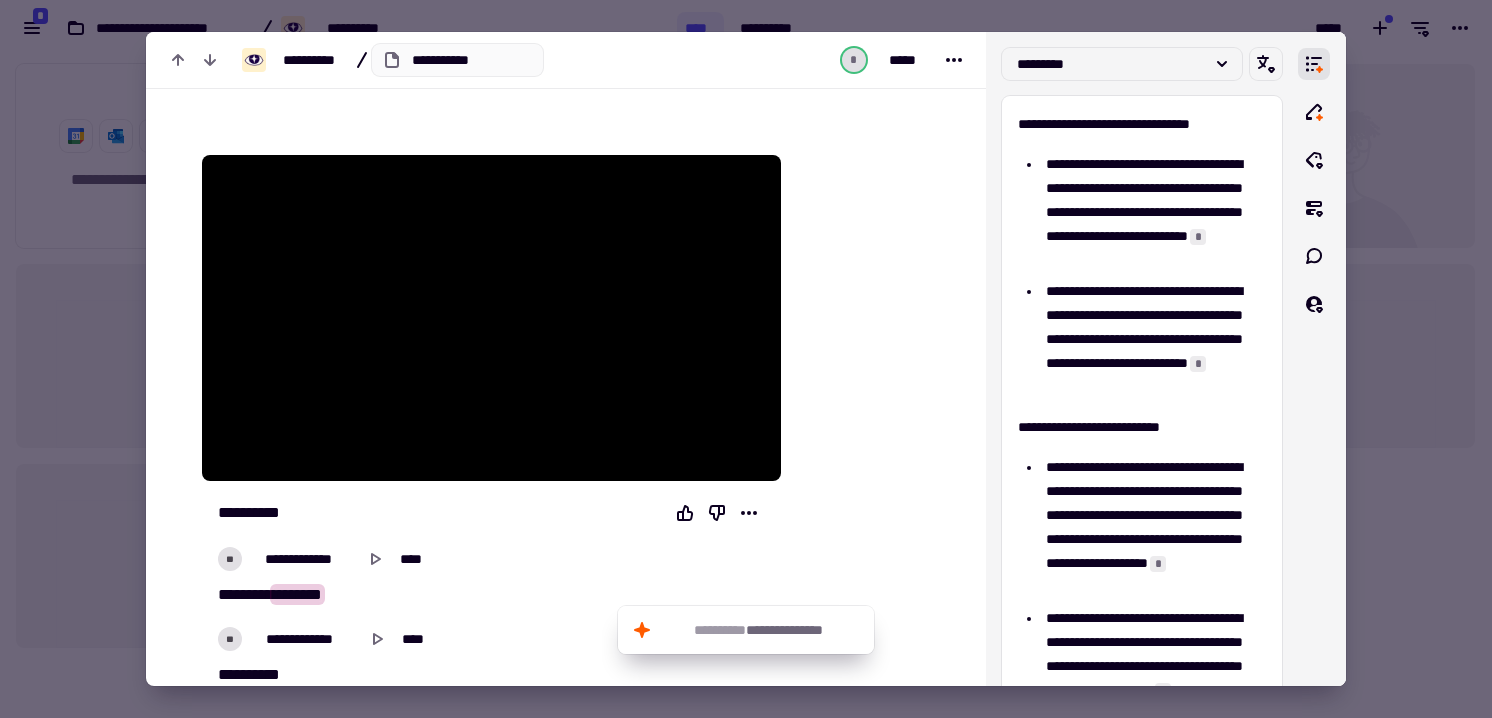 type on "**********" 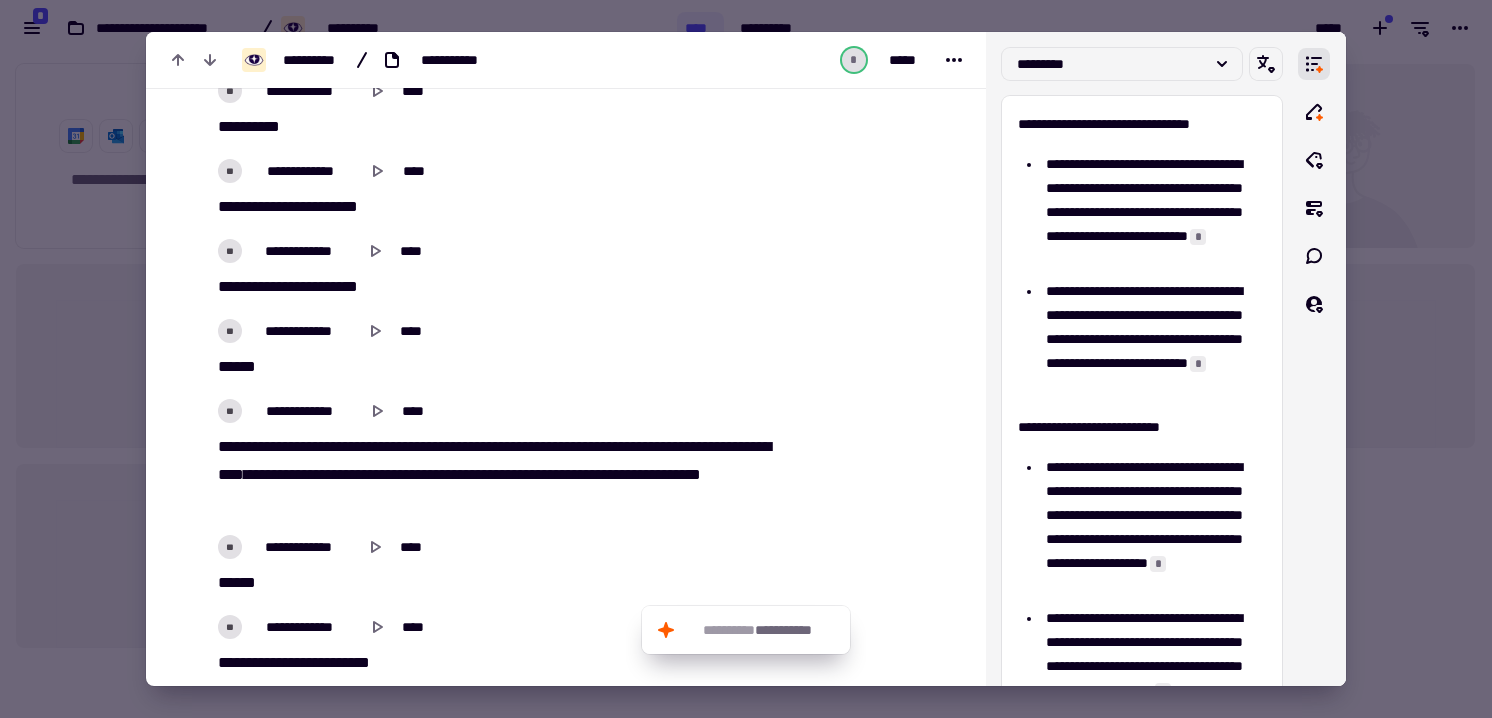scroll, scrollTop: 1169, scrollLeft: 0, axis: vertical 